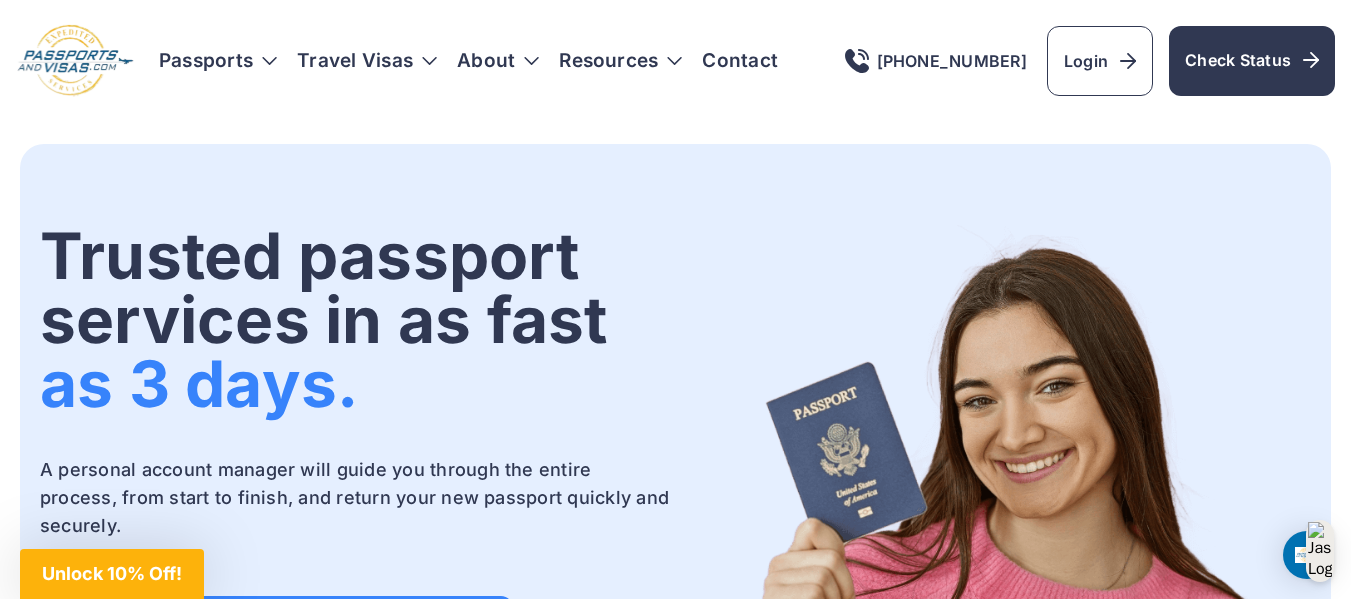 scroll, scrollTop: 0, scrollLeft: 0, axis: both 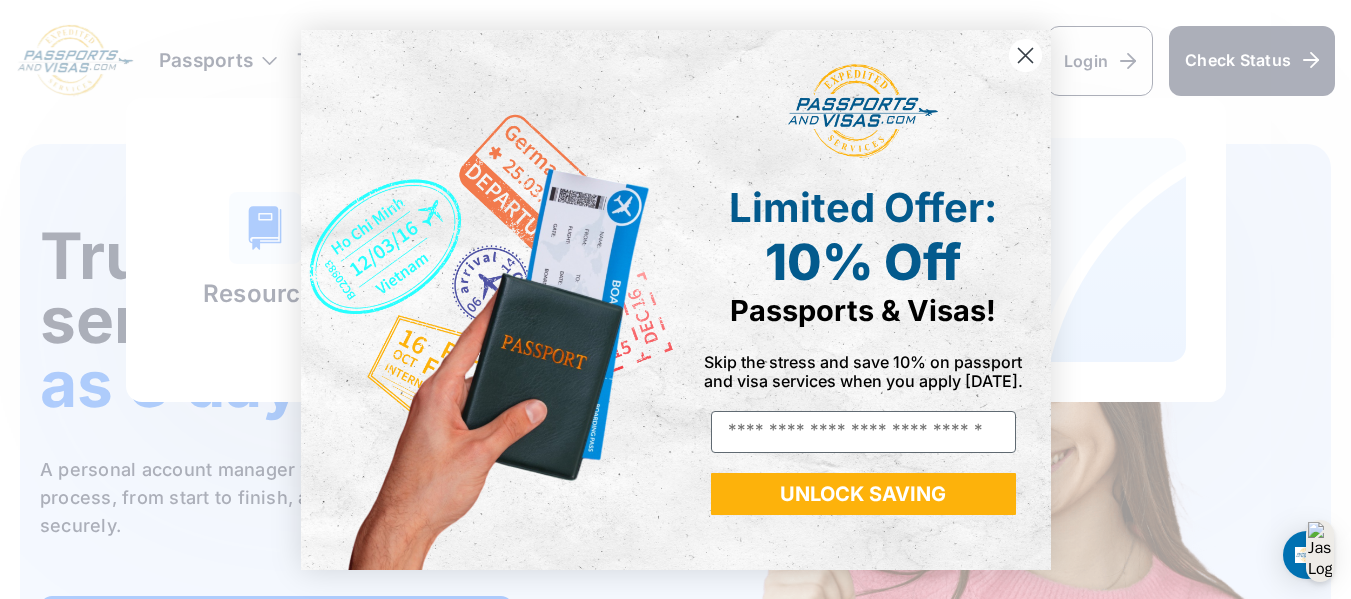 click 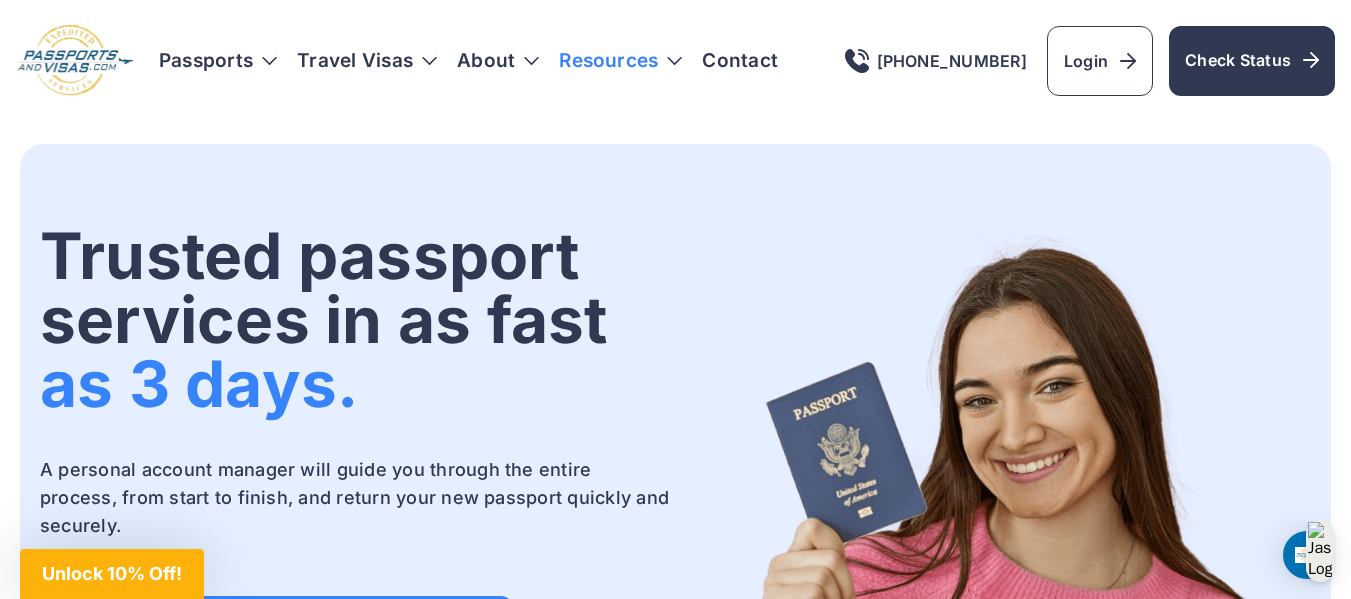 click on "Resources" at bounding box center (620, 61) 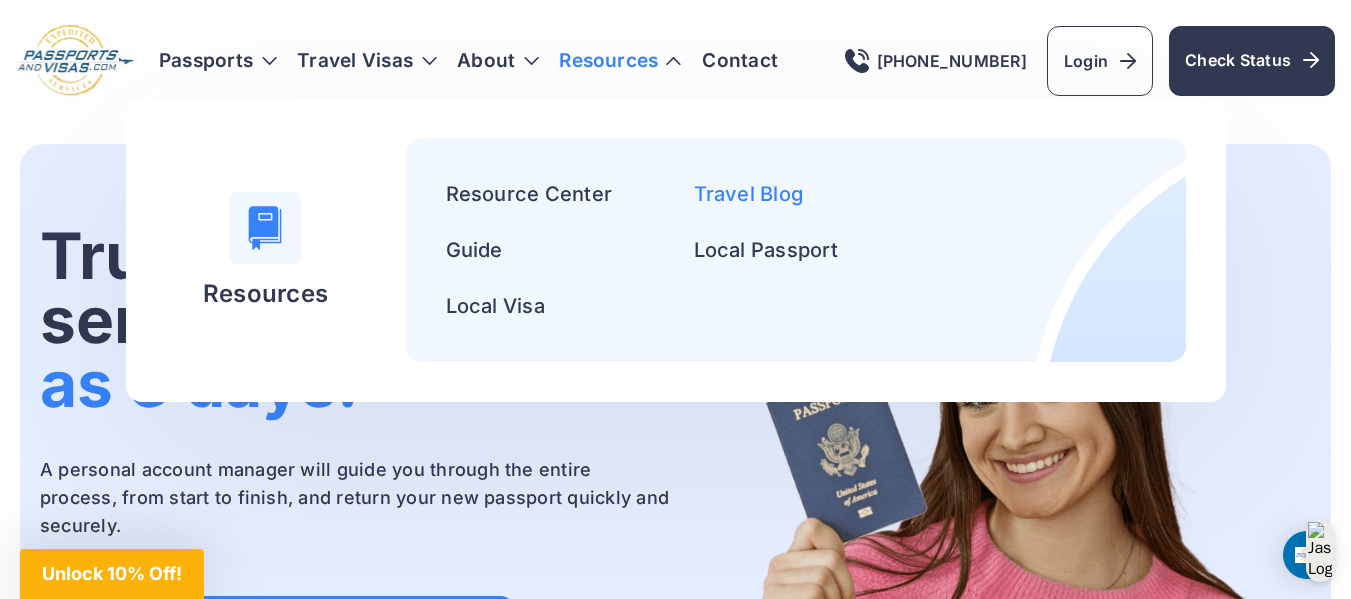 click on "Travel Blog" at bounding box center [749, 194] 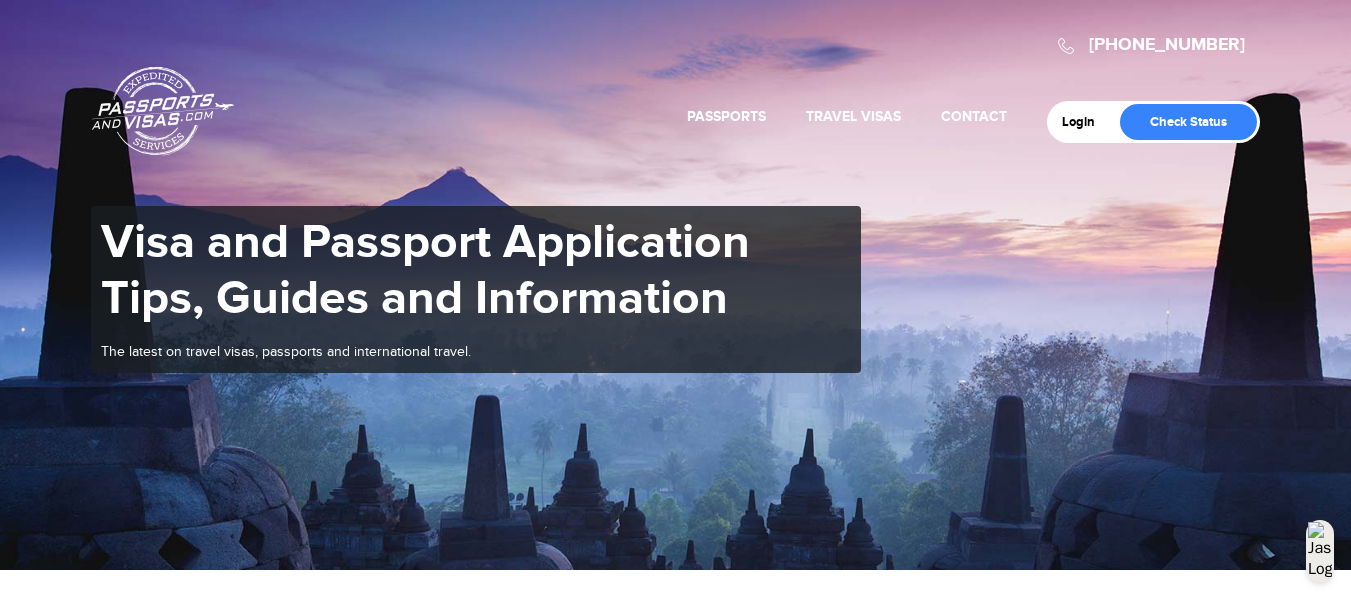 scroll, scrollTop: 800, scrollLeft: 0, axis: vertical 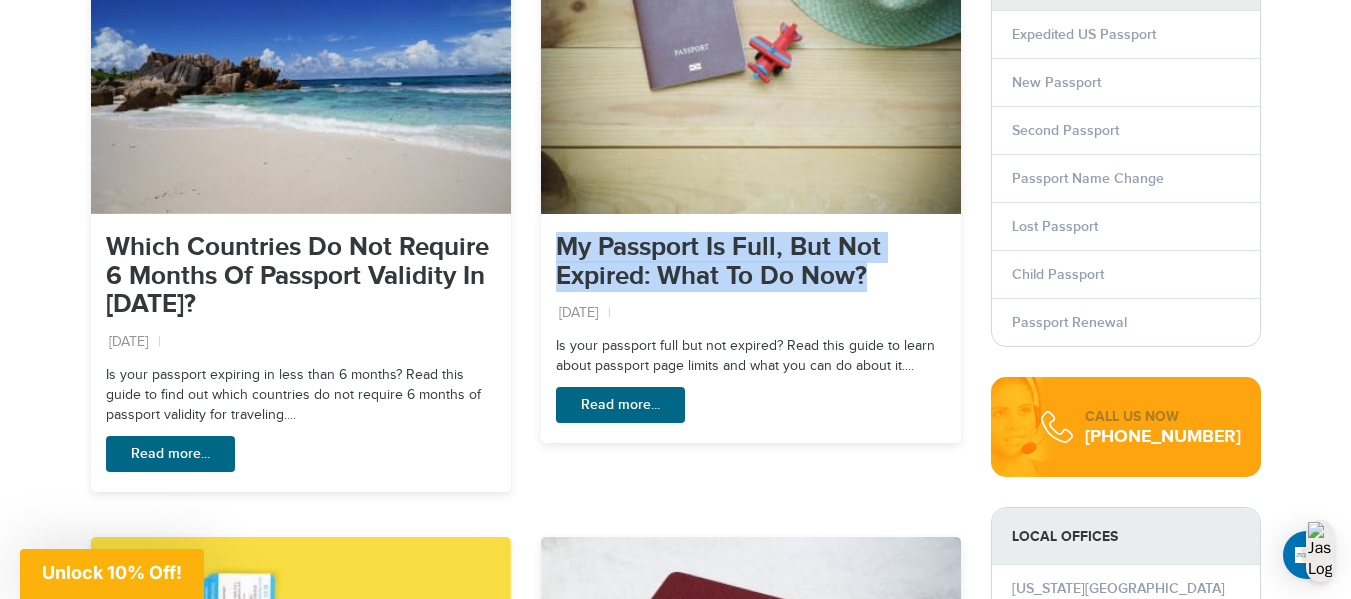 drag, startPoint x: 540, startPoint y: 180, endPoint x: 883, endPoint y: 229, distance: 346.48233 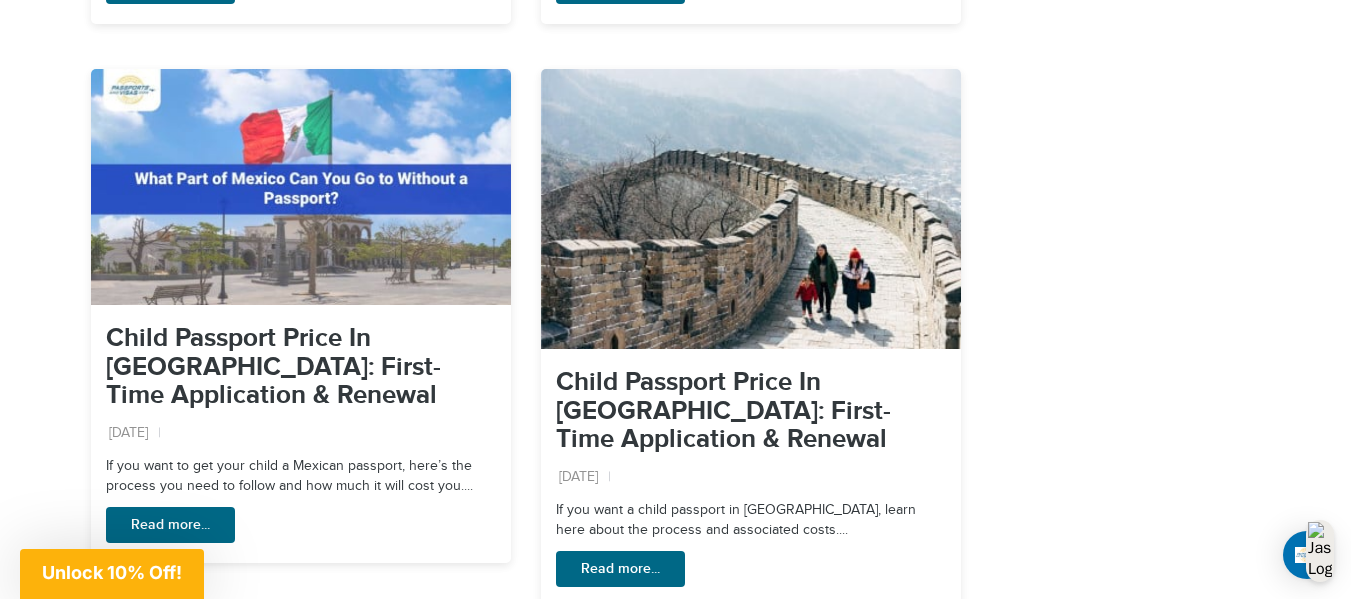 scroll, scrollTop: 3000, scrollLeft: 0, axis: vertical 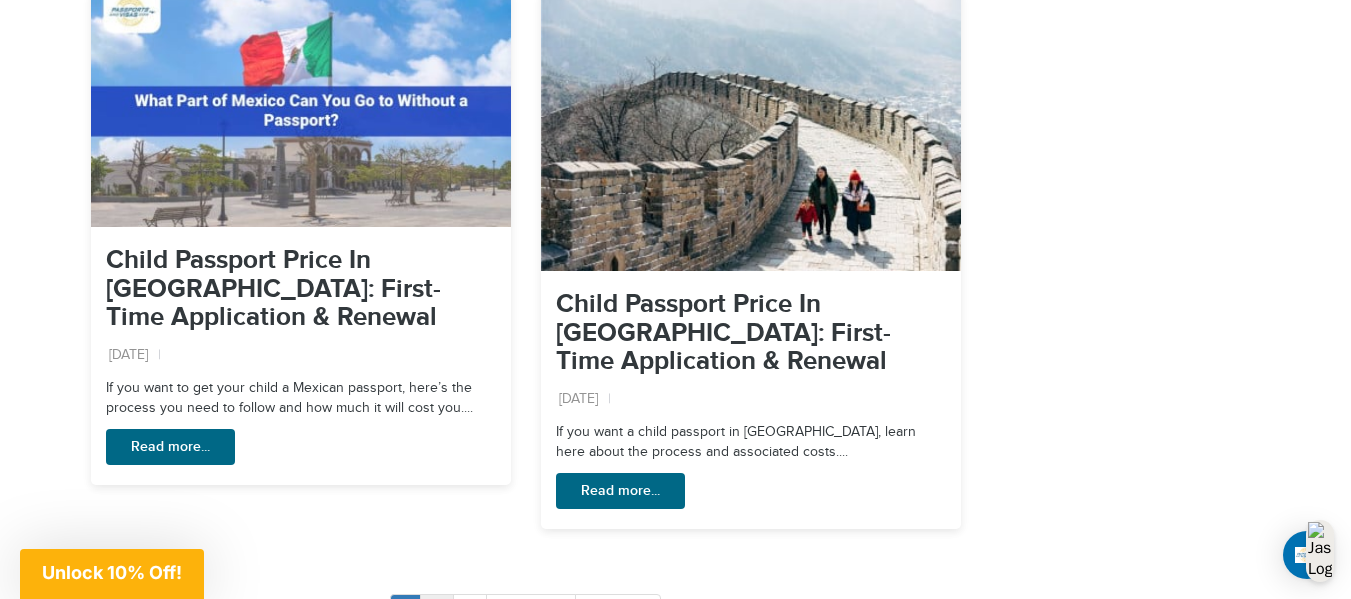 click on "2" at bounding box center (437, 611) 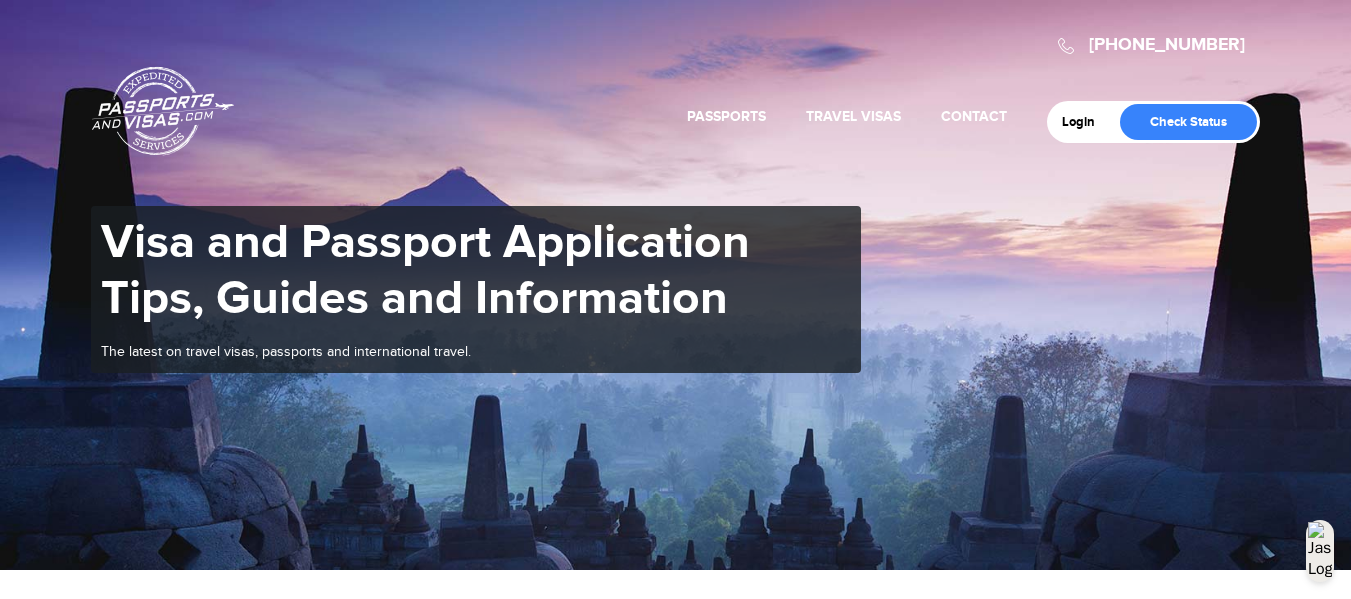 scroll, scrollTop: 600, scrollLeft: 0, axis: vertical 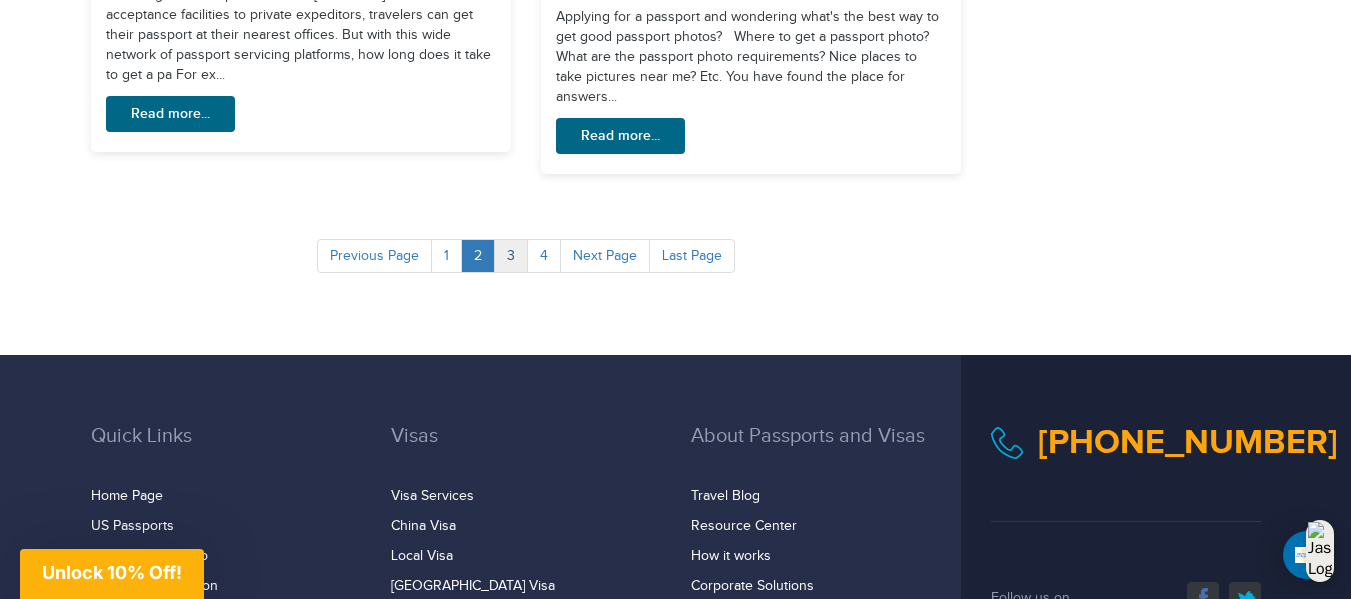 click on "3" at bounding box center (511, 256) 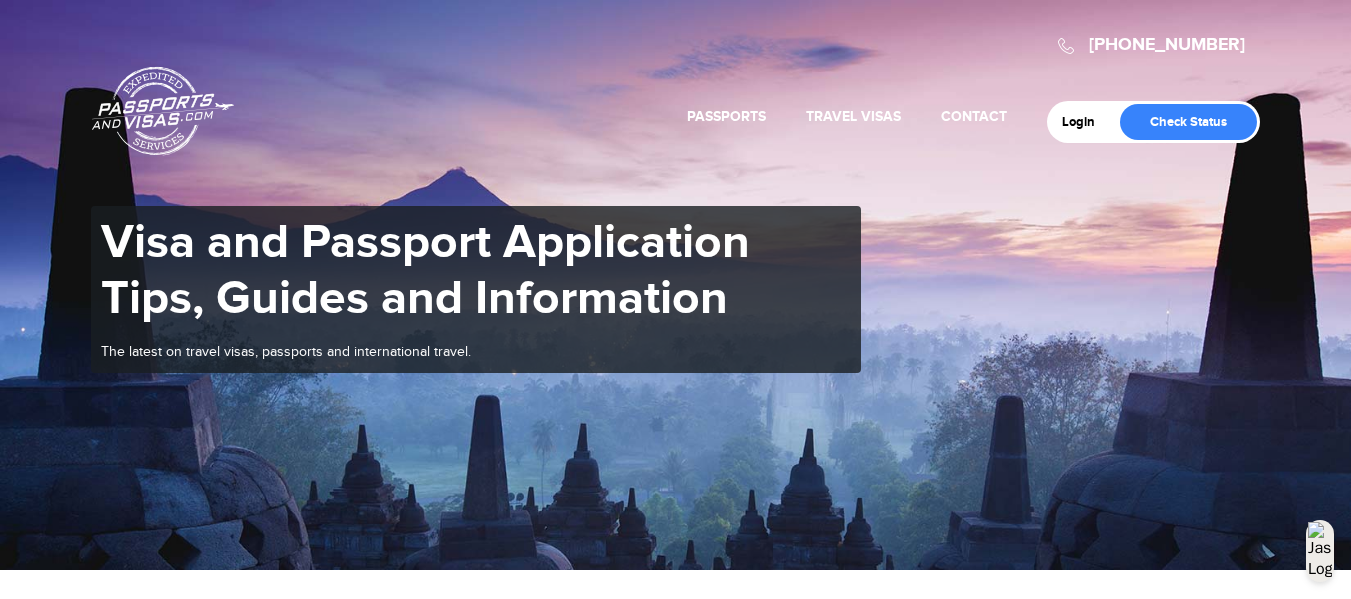 scroll, scrollTop: 0, scrollLeft: 0, axis: both 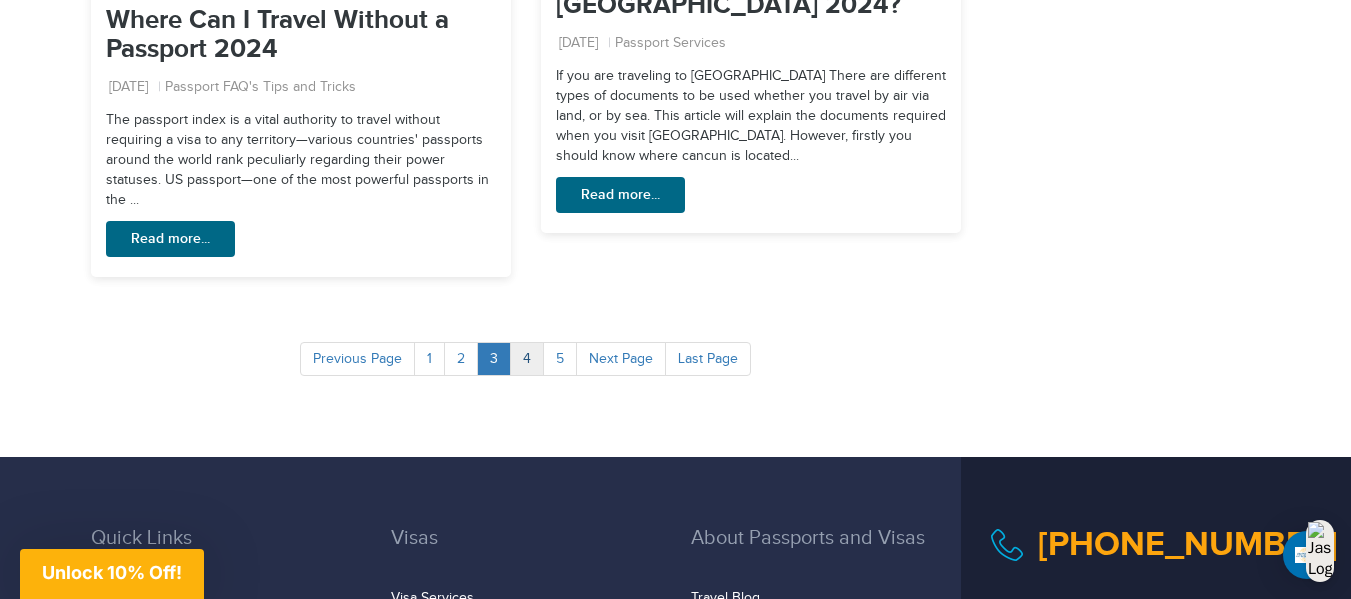 click on "4" at bounding box center (527, 359) 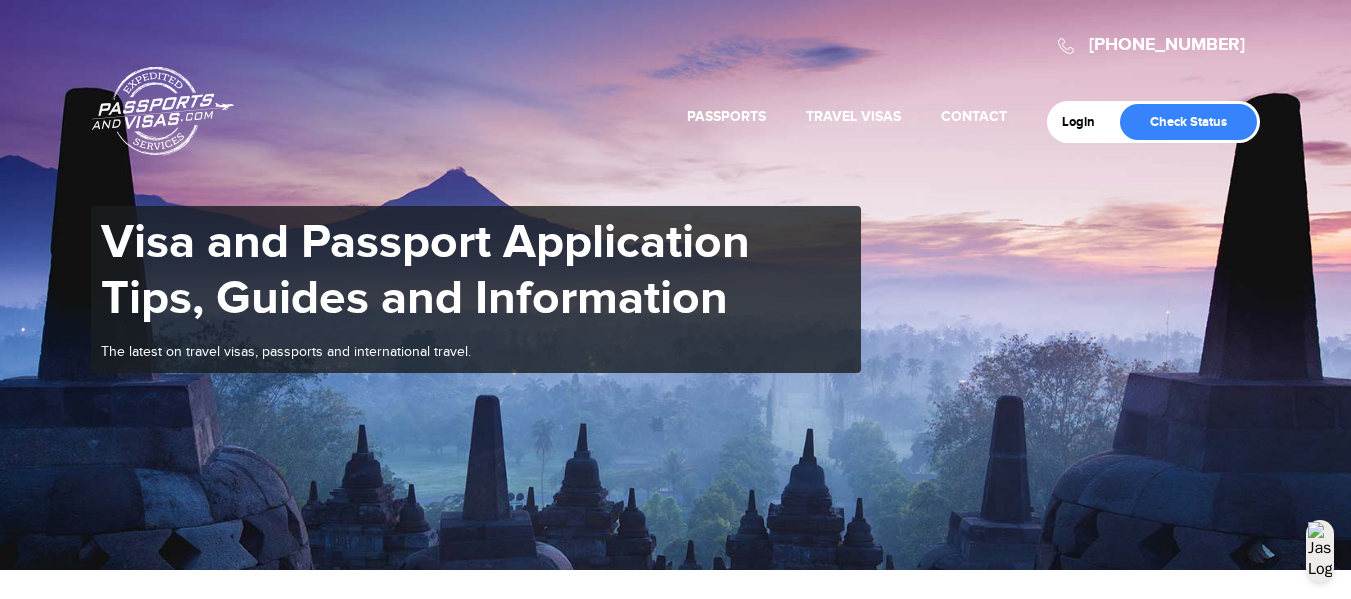 scroll, scrollTop: 523, scrollLeft: 0, axis: vertical 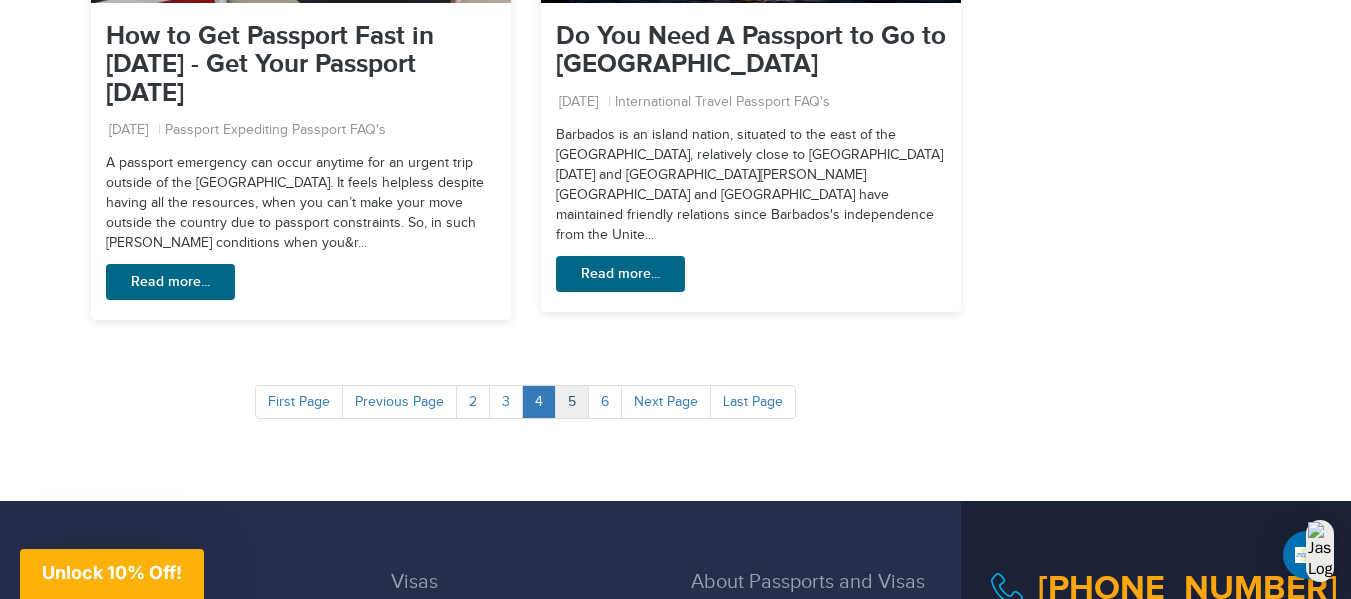 click on "5" at bounding box center (572, 402) 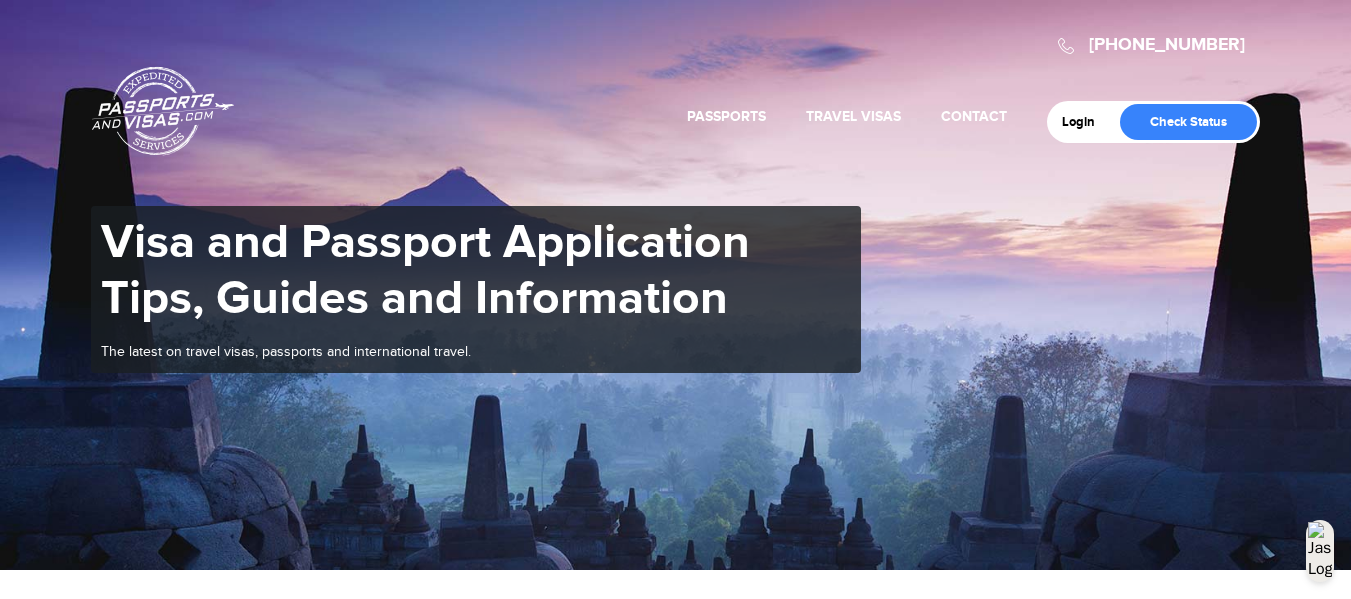 scroll, scrollTop: 400, scrollLeft: 0, axis: vertical 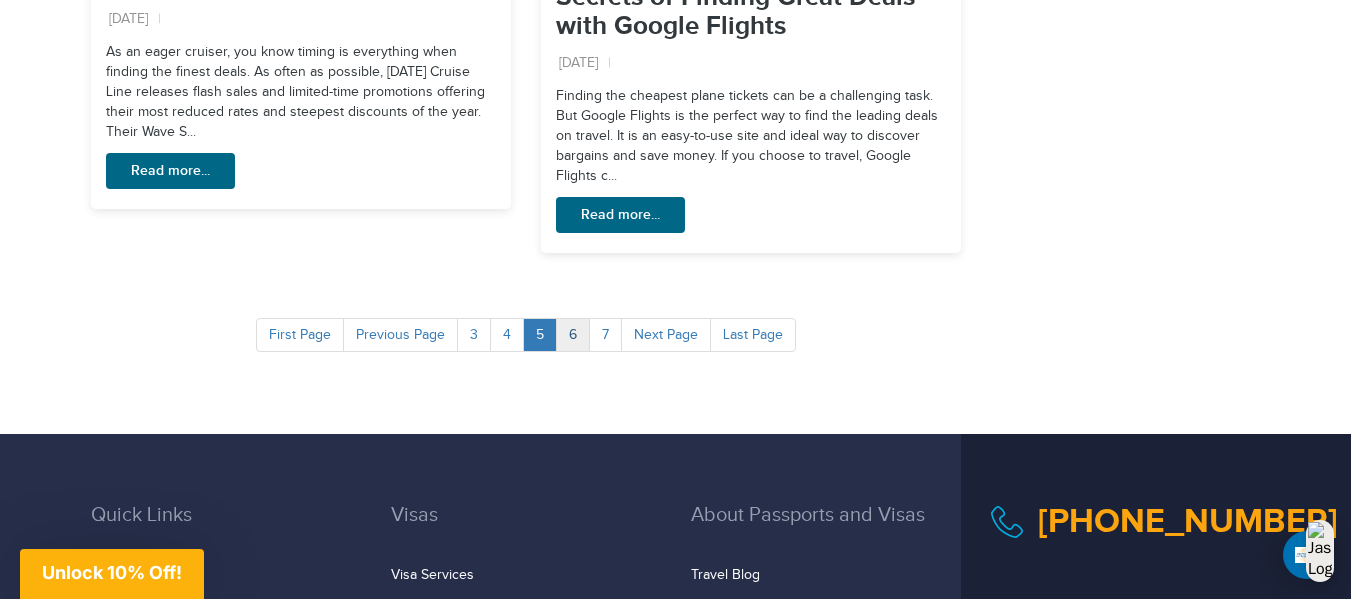 click on "6" at bounding box center (573, 335) 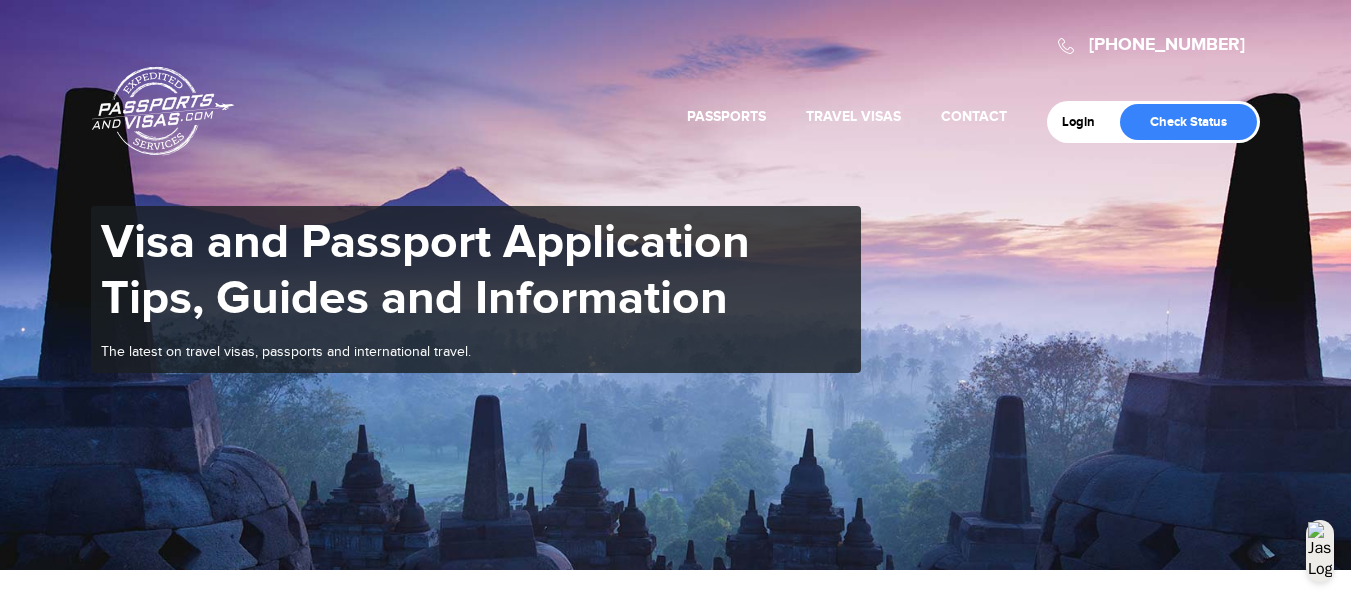 scroll, scrollTop: 0, scrollLeft: 0, axis: both 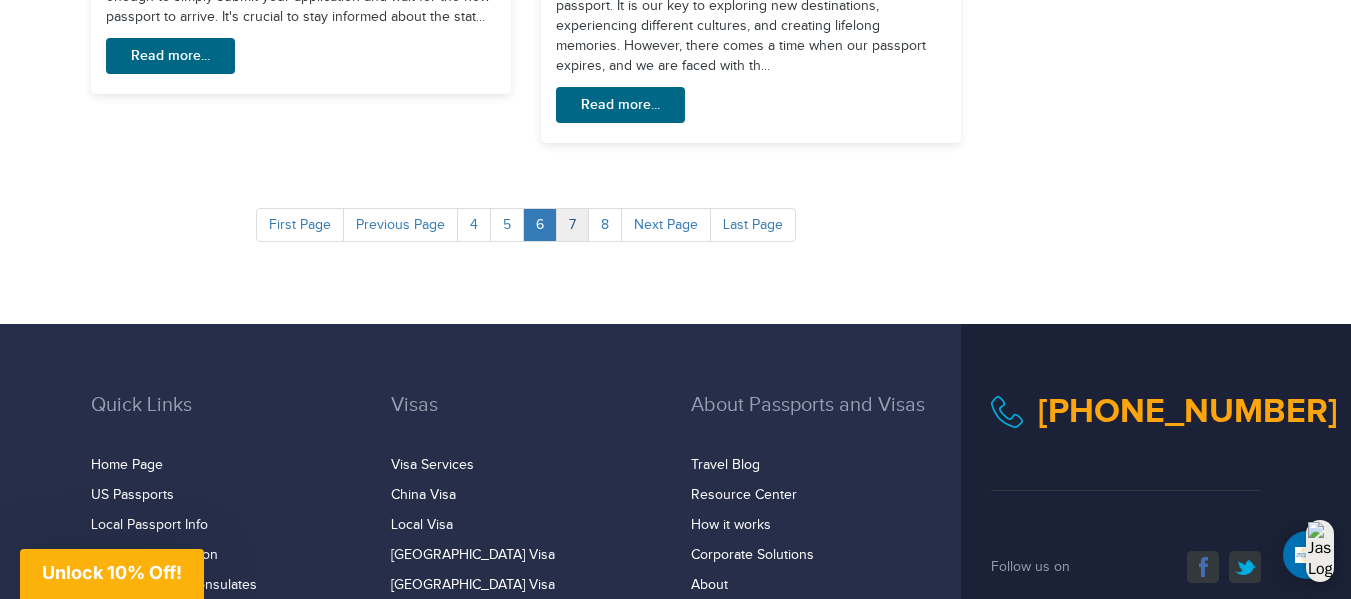 click on "7" at bounding box center [572, 225] 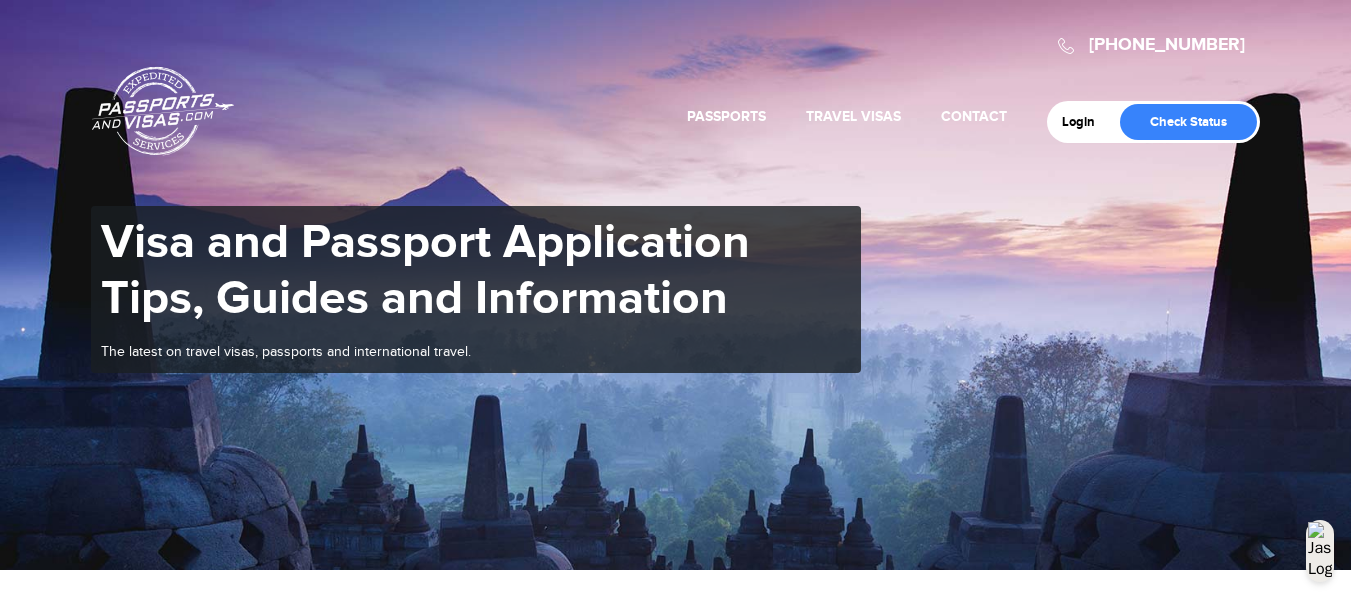 scroll, scrollTop: 674, scrollLeft: 0, axis: vertical 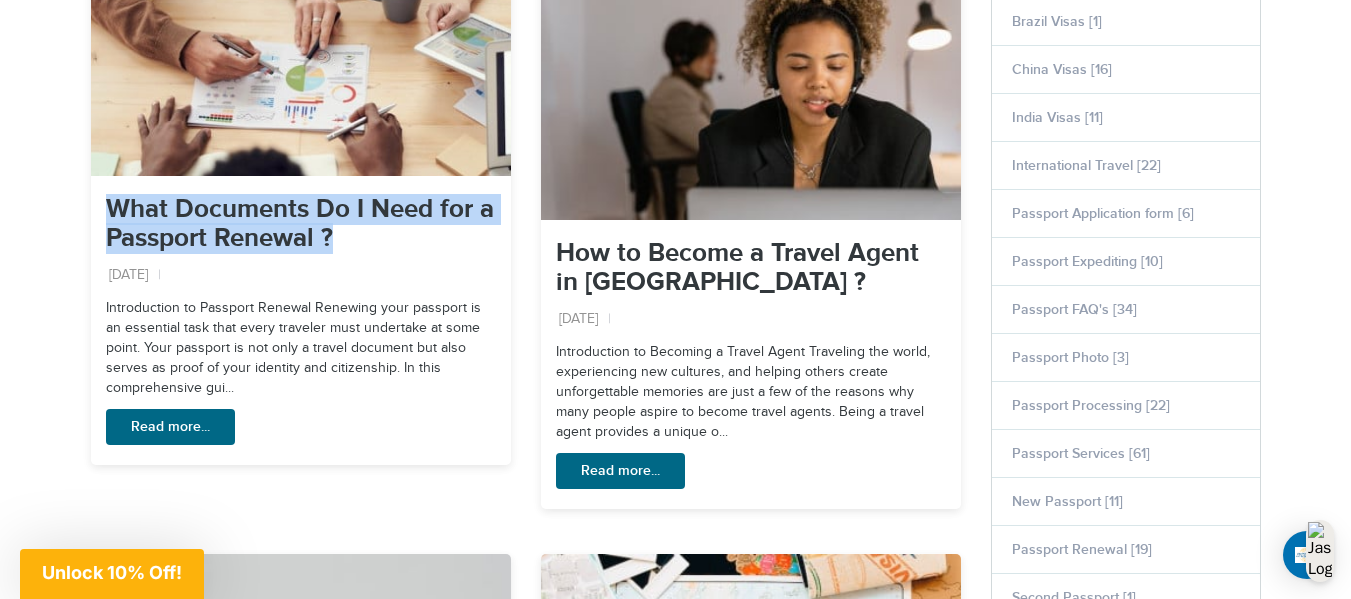 drag, startPoint x: 99, startPoint y: 198, endPoint x: 388, endPoint y: 241, distance: 292.18146 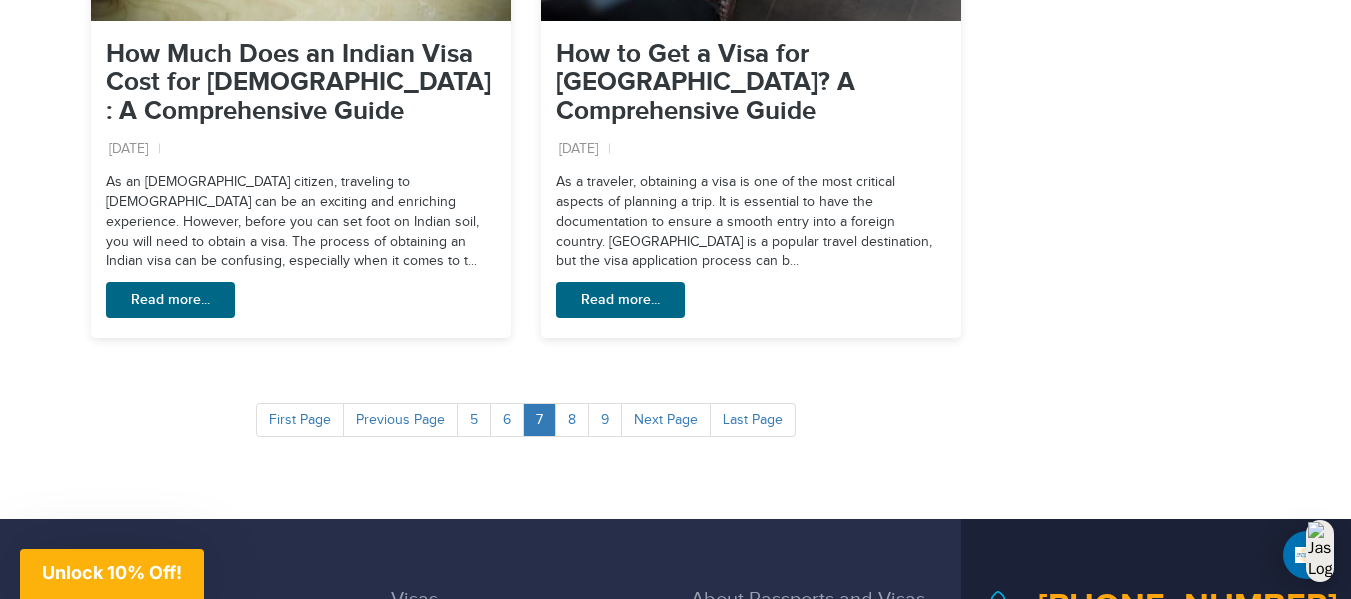 scroll, scrollTop: 3600, scrollLeft: 0, axis: vertical 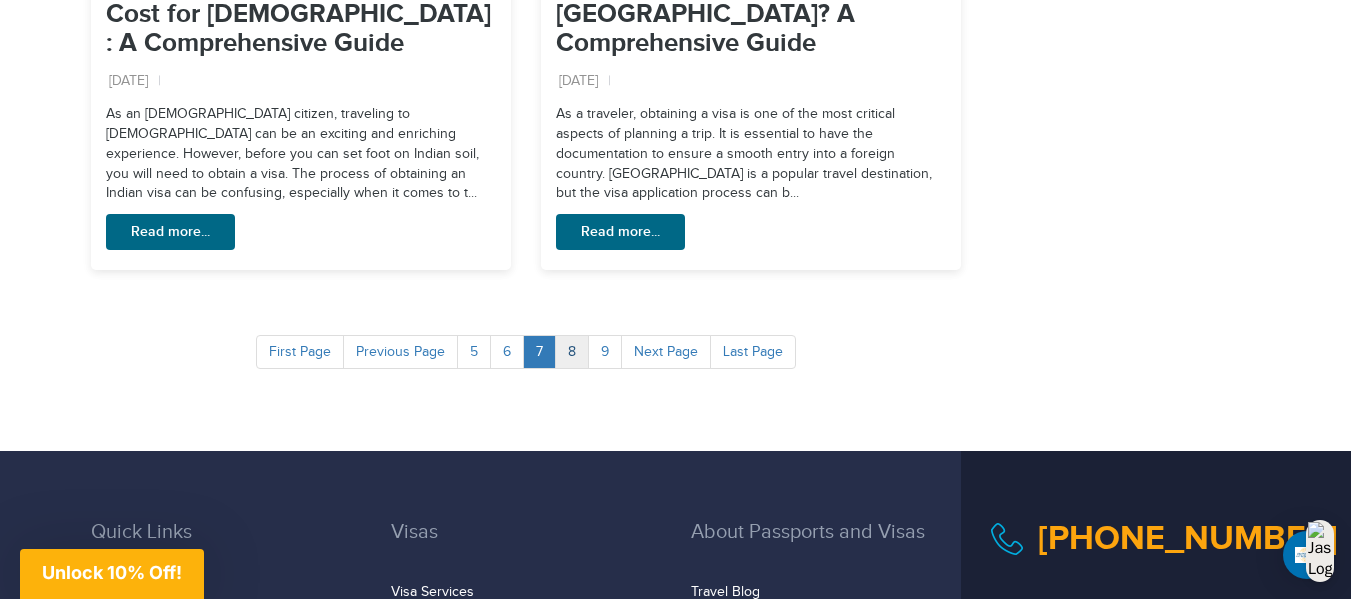 click on "8" at bounding box center (572, 352) 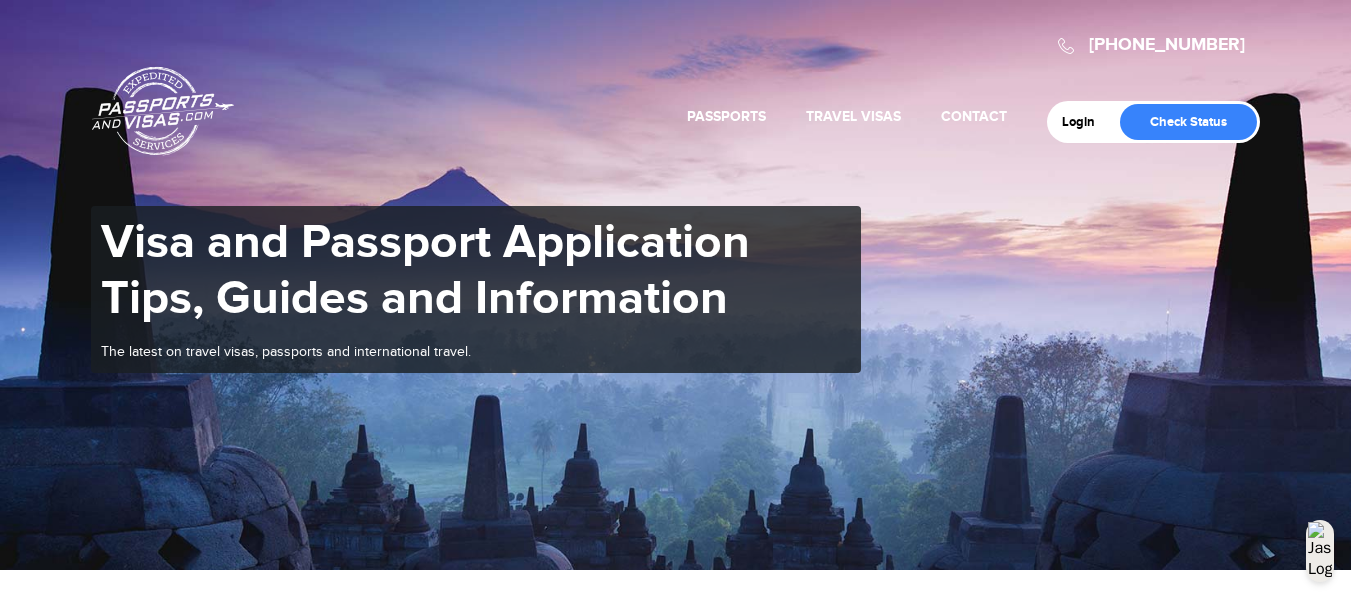 scroll, scrollTop: 500, scrollLeft: 0, axis: vertical 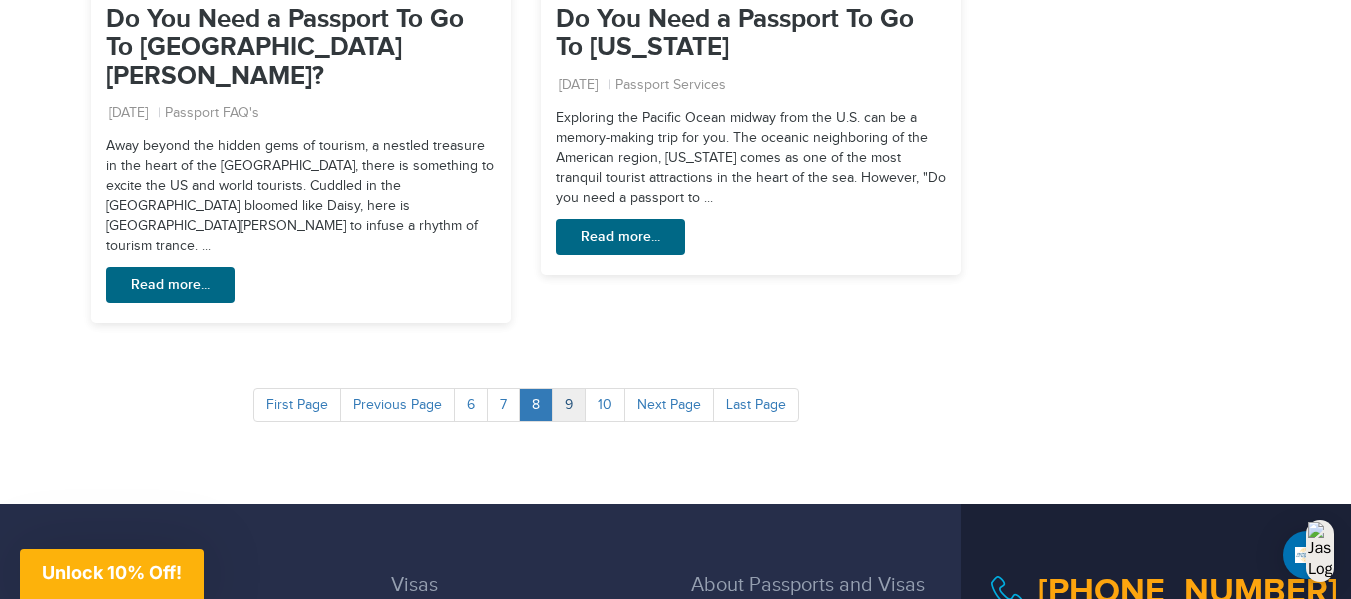 click on "9" at bounding box center (569, 405) 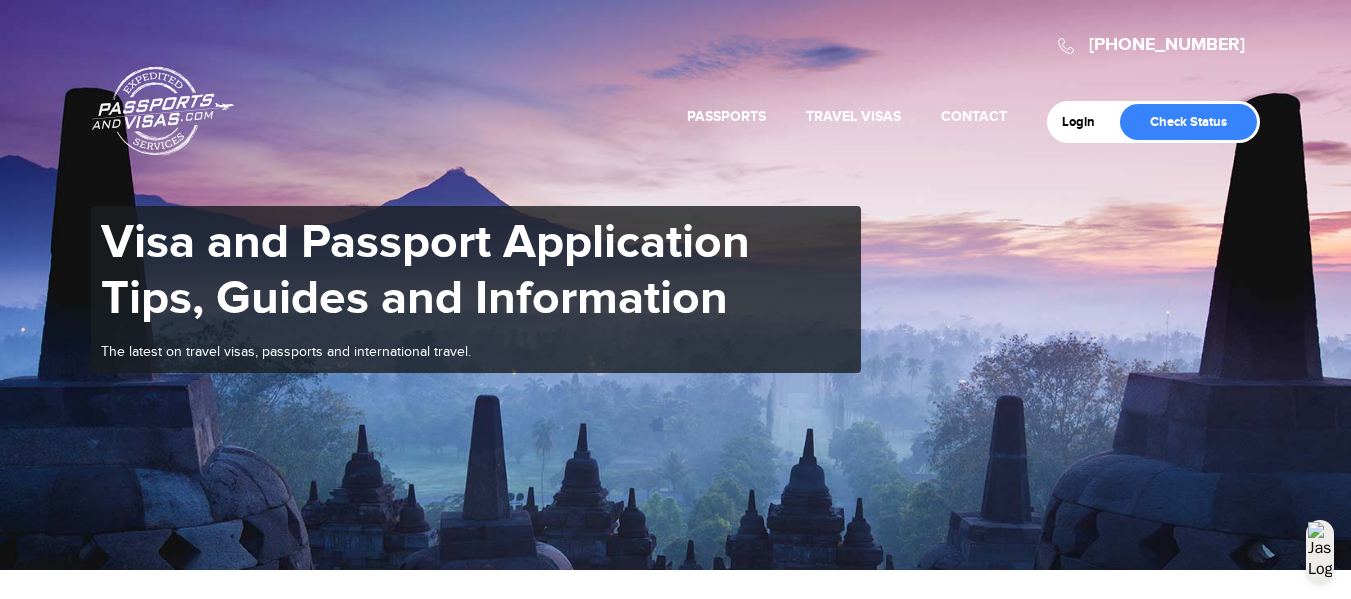 scroll, scrollTop: 0, scrollLeft: 0, axis: both 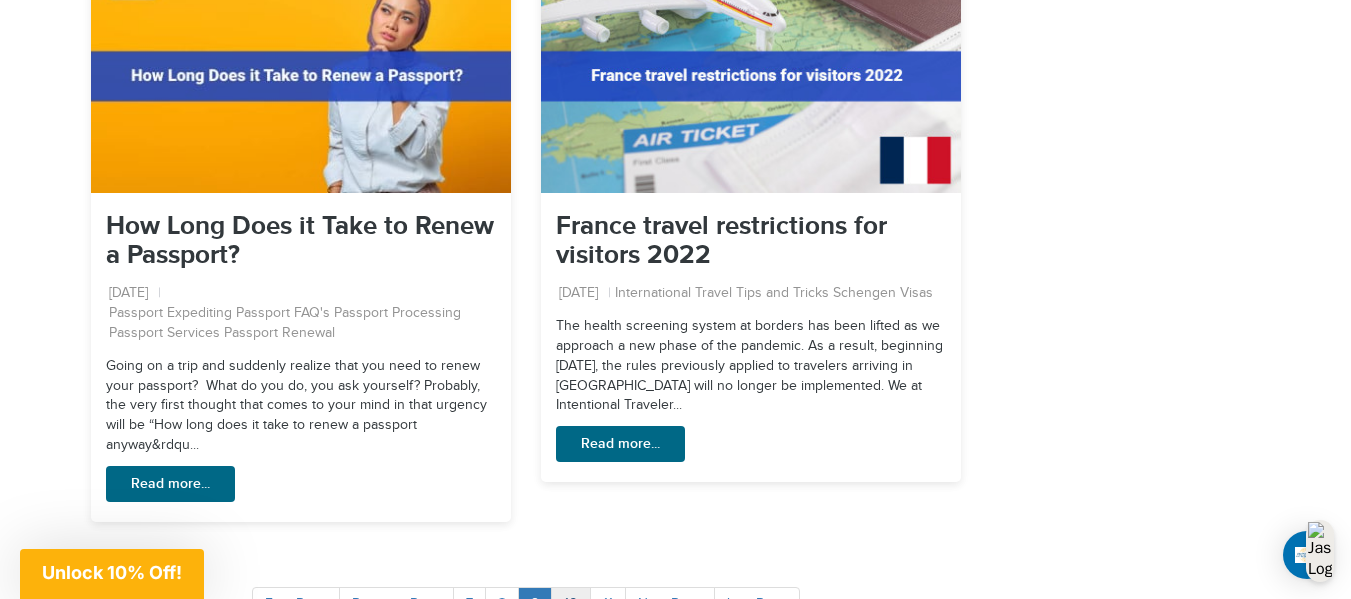 click on "10" at bounding box center [571, 604] 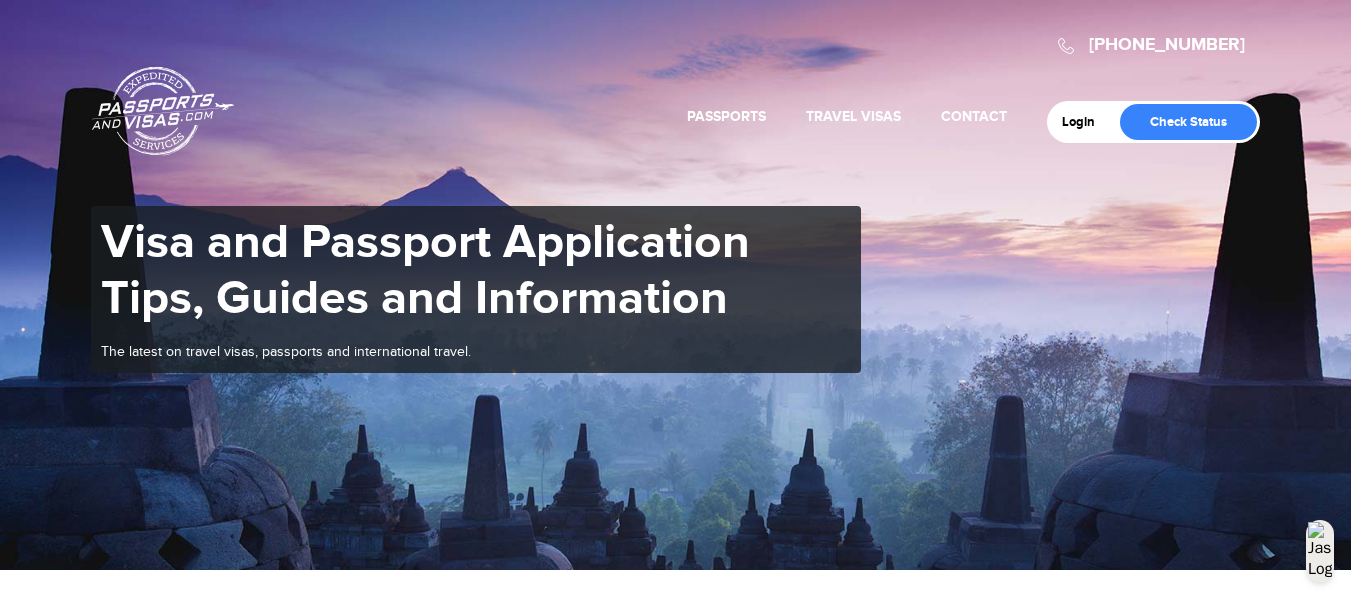 scroll, scrollTop: 0, scrollLeft: 0, axis: both 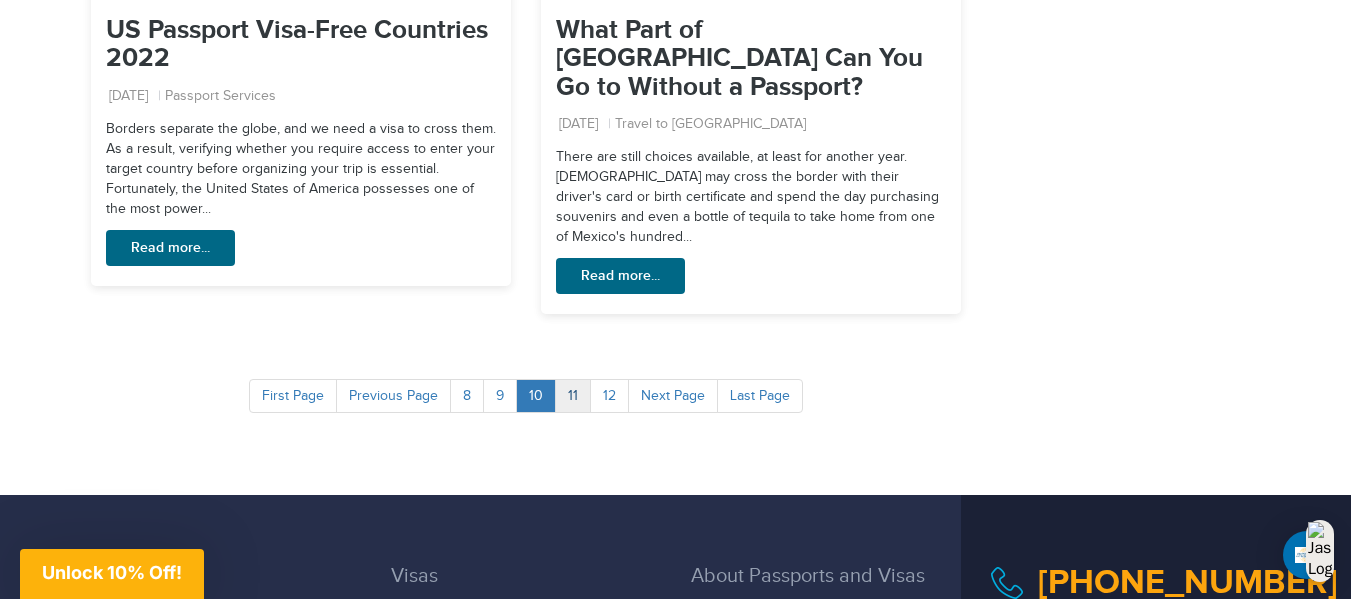 click on "11" at bounding box center (573, 396) 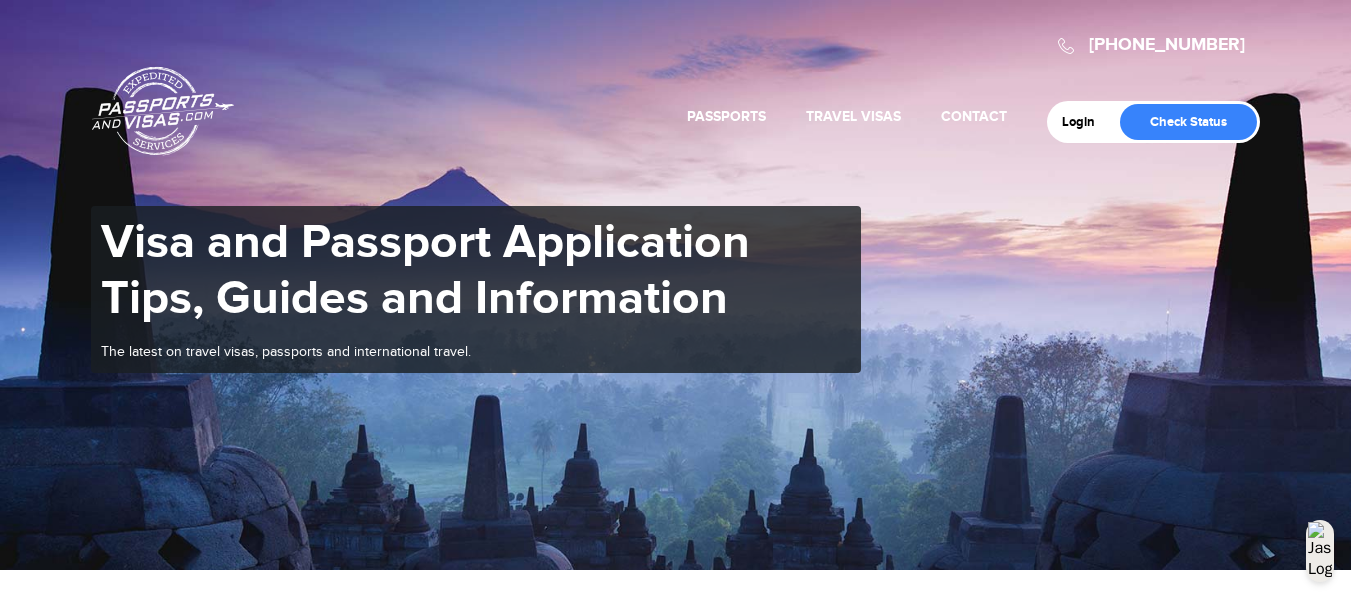 scroll, scrollTop: 900, scrollLeft: 0, axis: vertical 